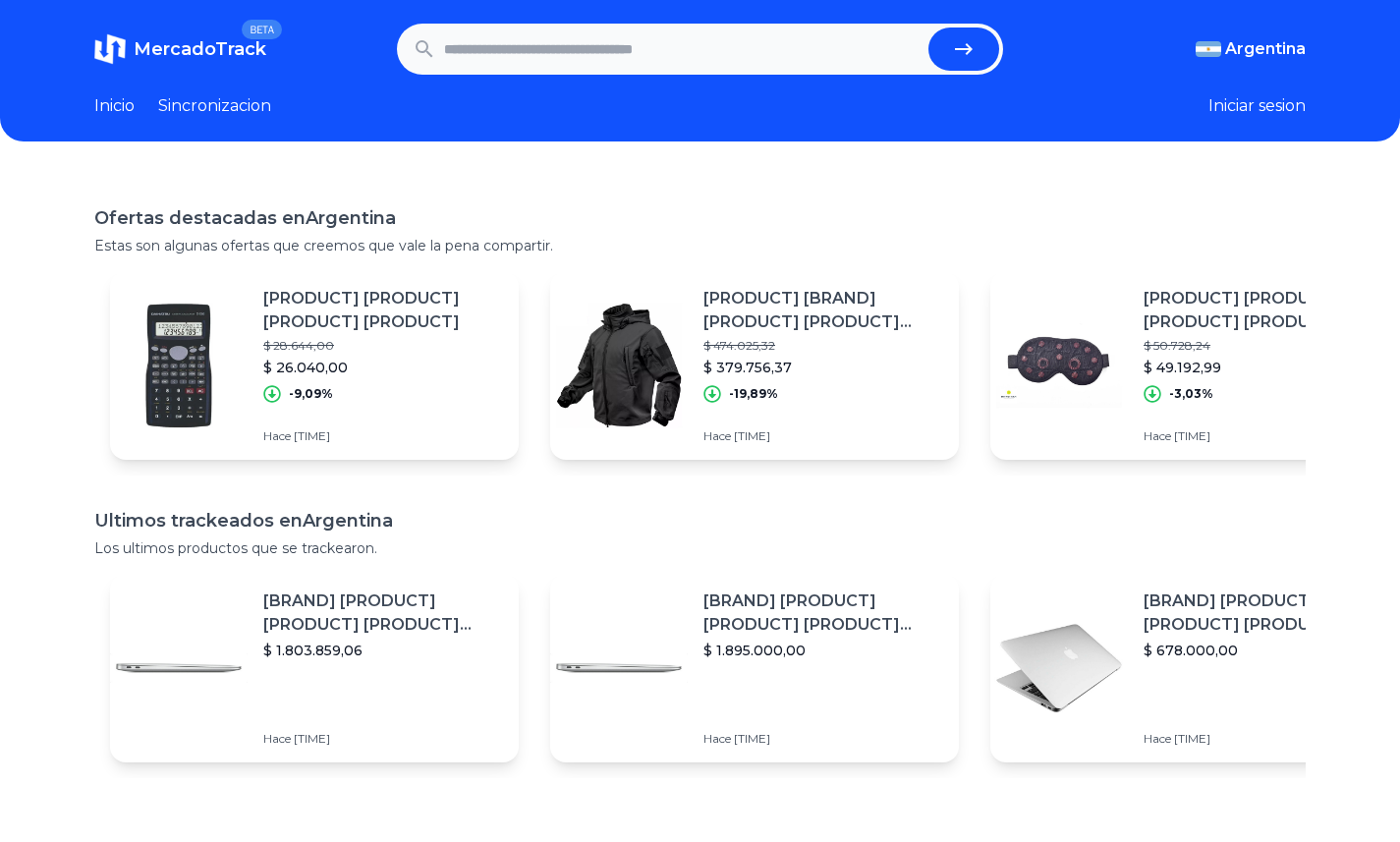 scroll, scrollTop: 0, scrollLeft: 0, axis: both 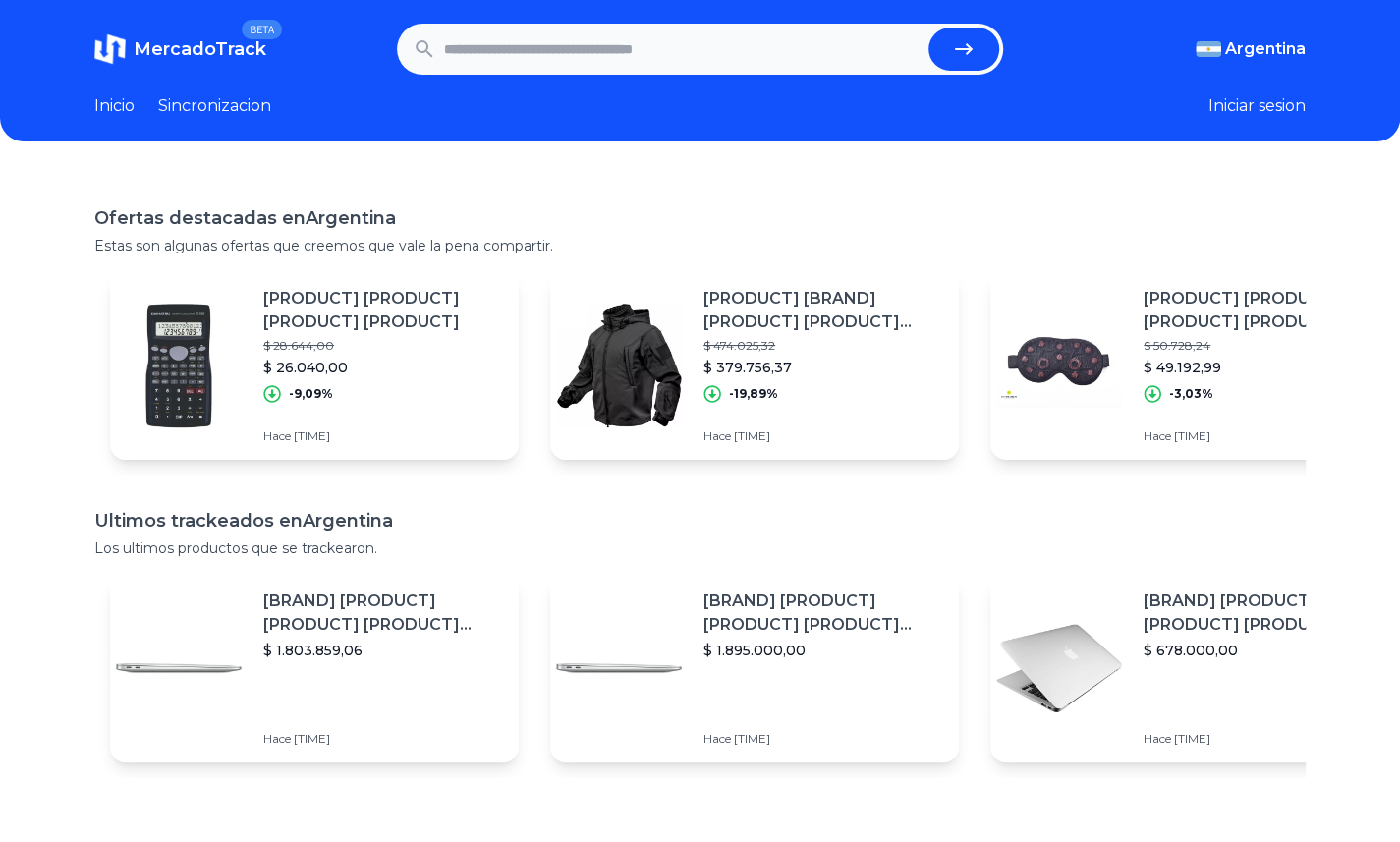 click at bounding box center [682, 49] 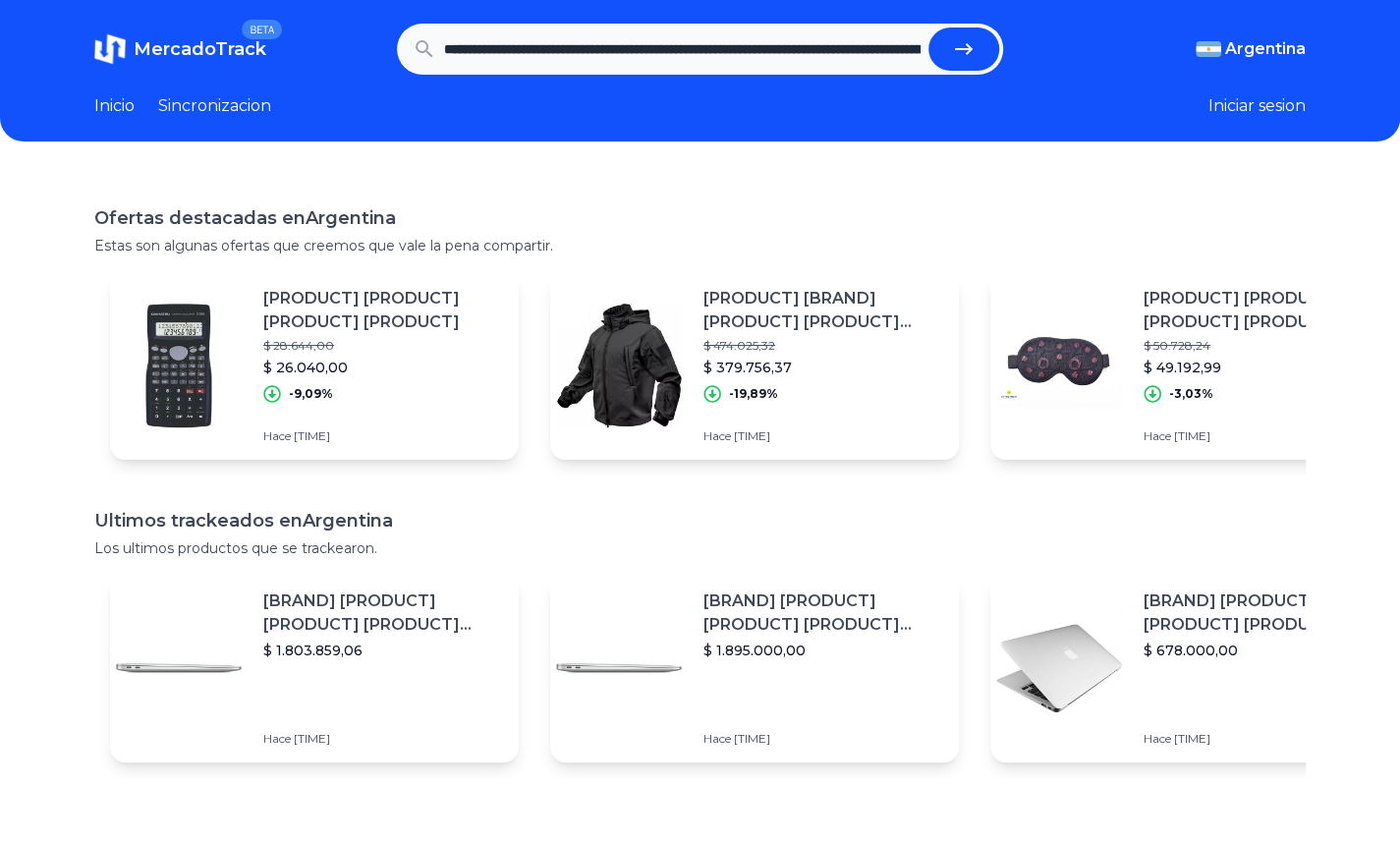 scroll, scrollTop: 0, scrollLeft: 1719, axis: horizontal 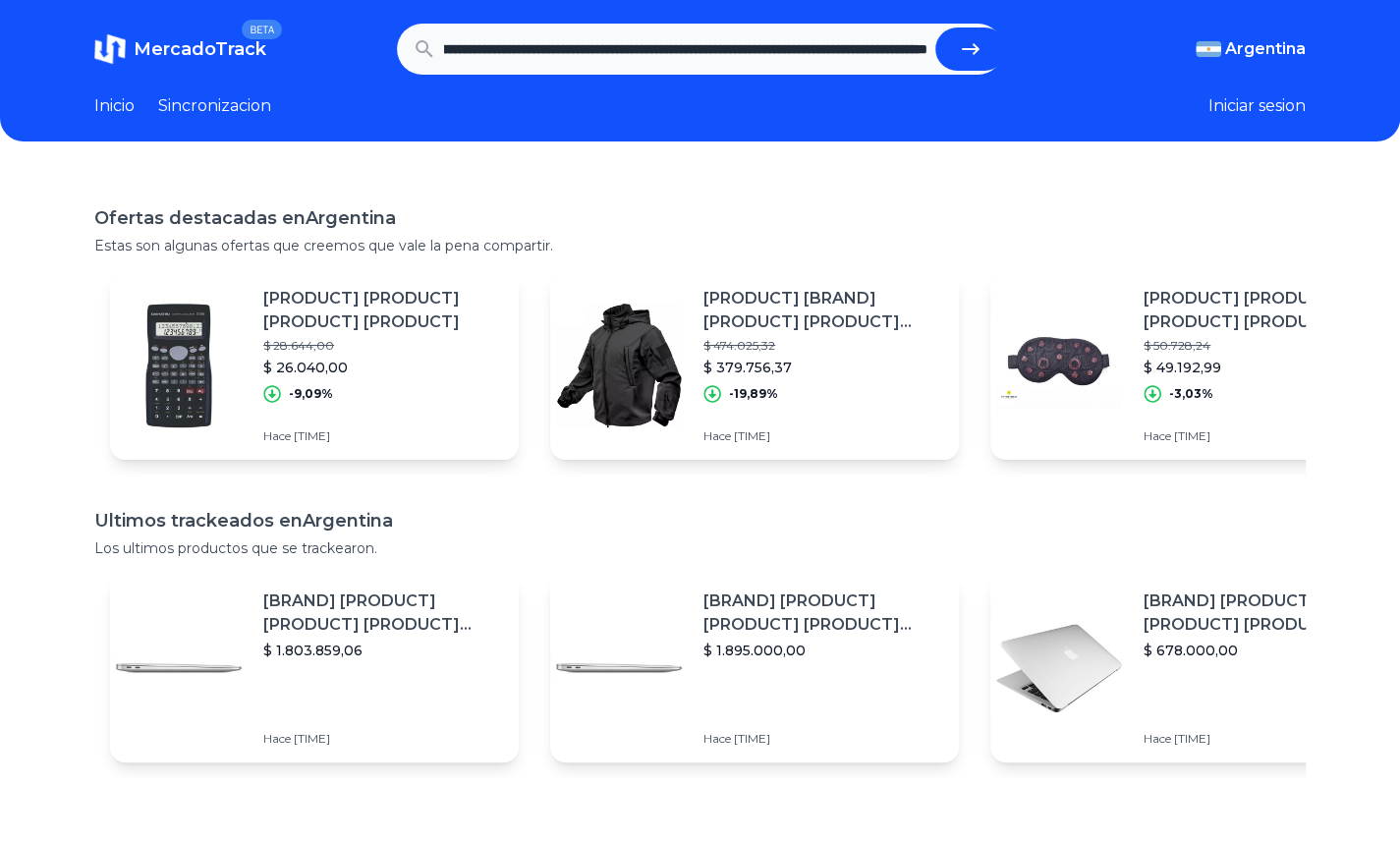 type on "**********" 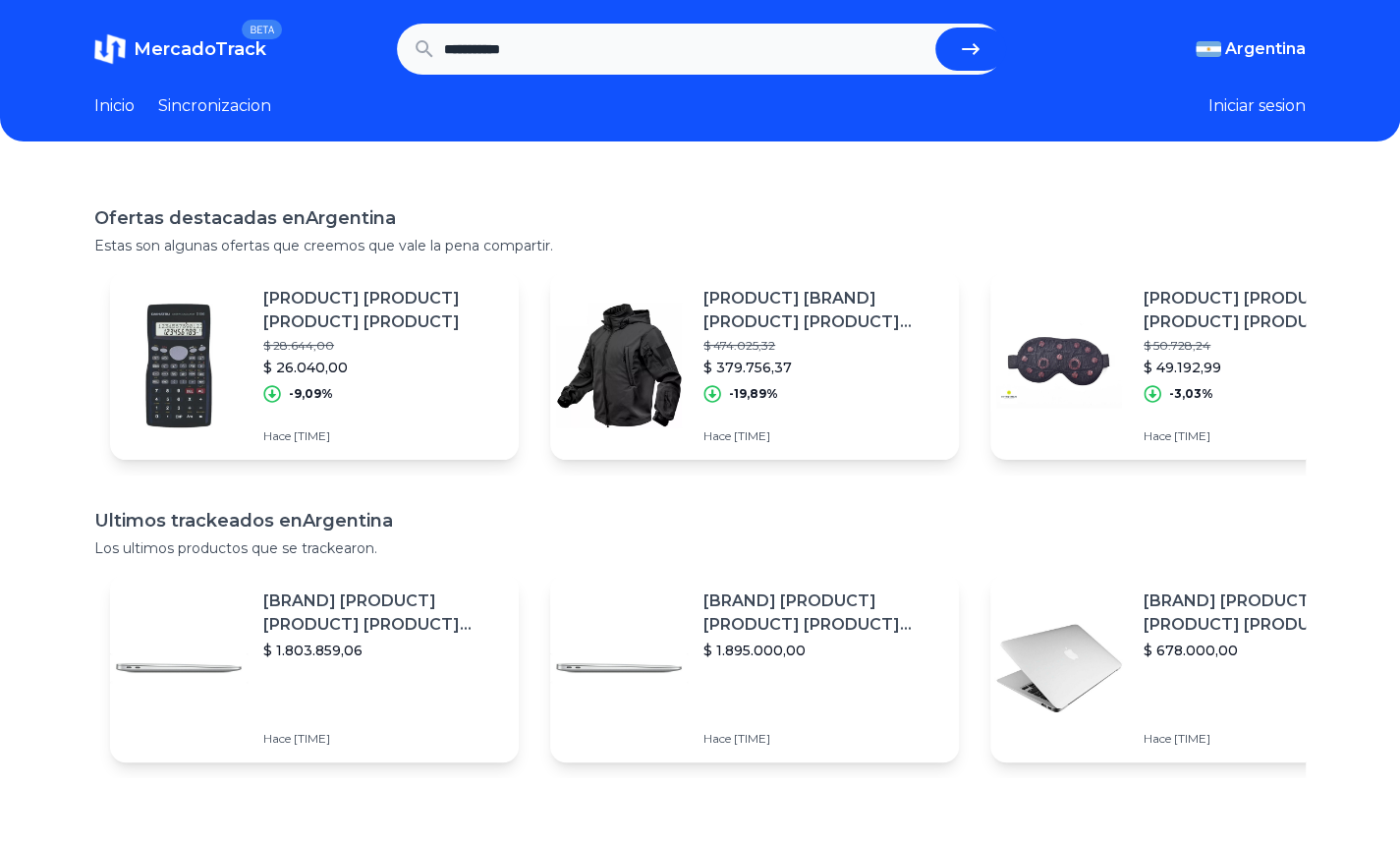 scroll, scrollTop: 0, scrollLeft: 0, axis: both 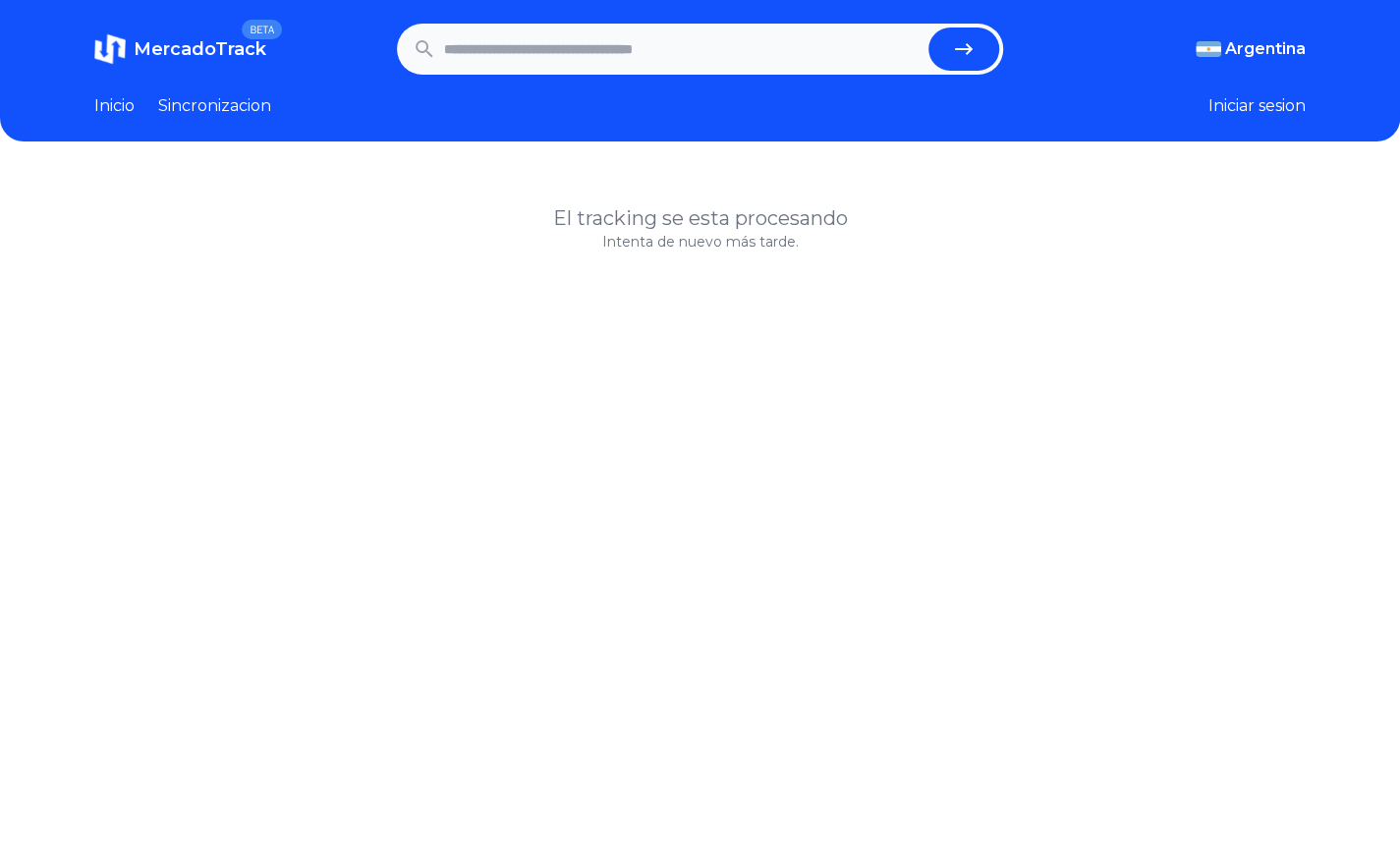 click on "El tracking se esta procesando Intenta de nuevo más tarde." at bounding box center (700, 593) 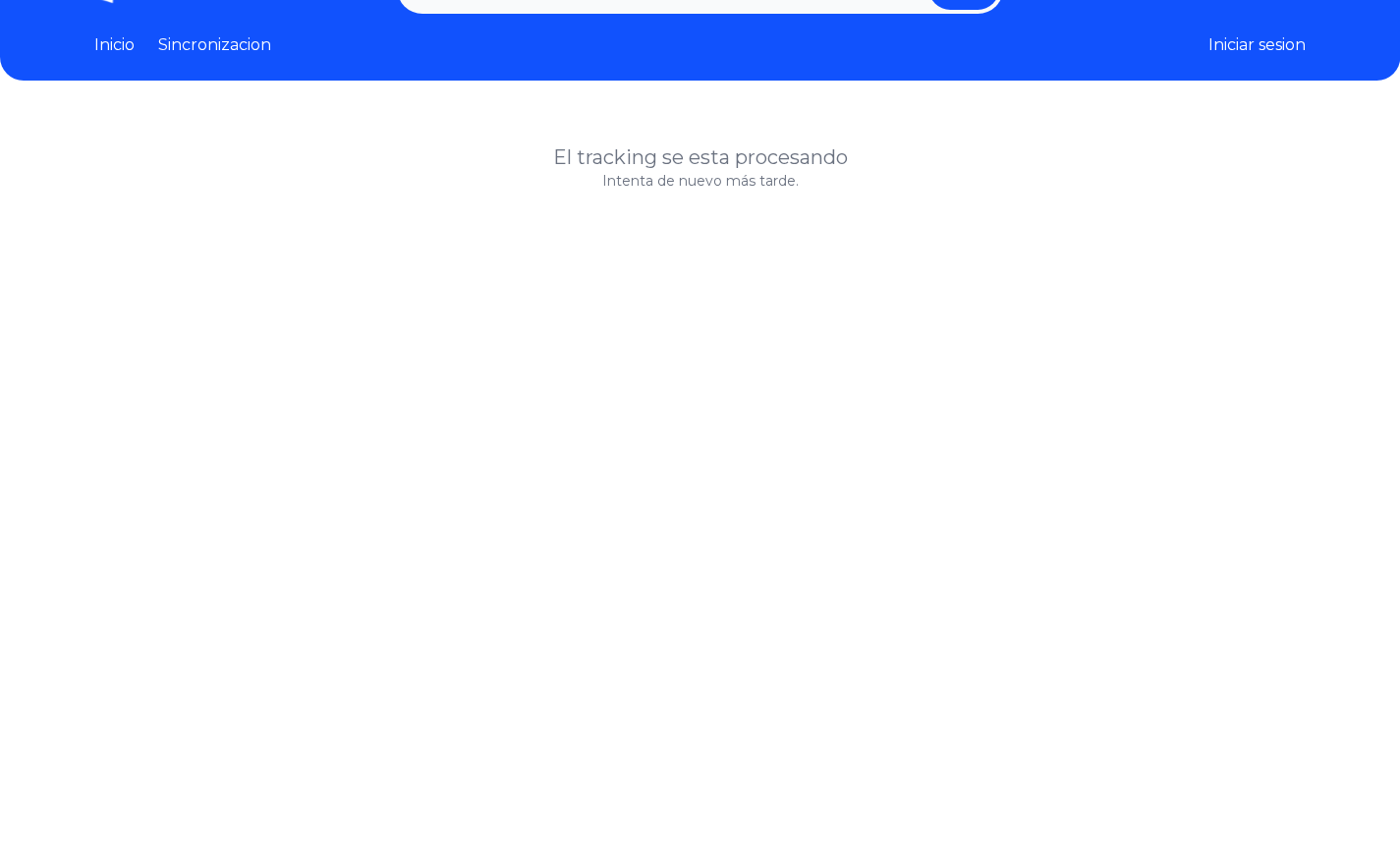 scroll, scrollTop: 0, scrollLeft: 0, axis: both 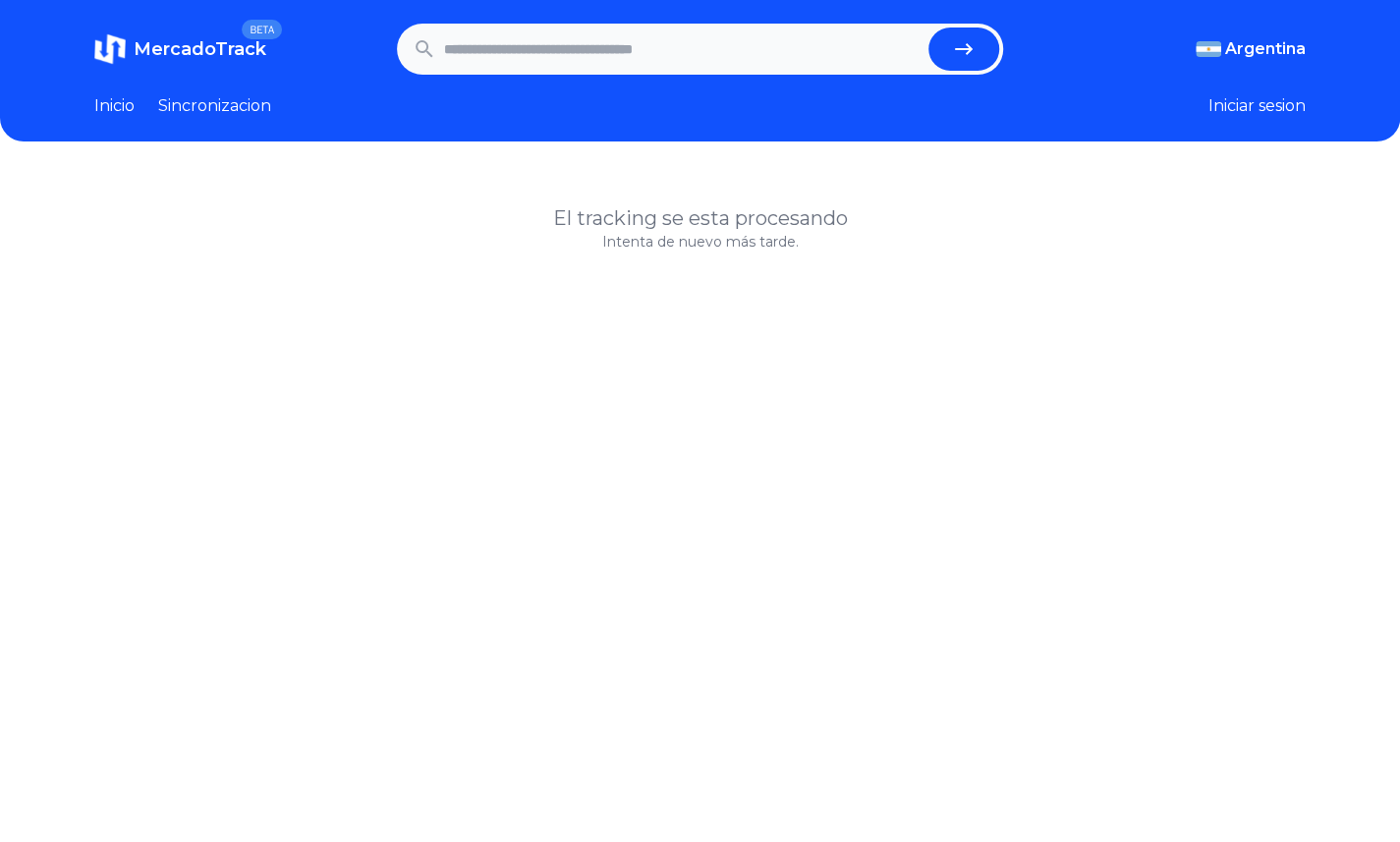 click on "El tracking se esta procesando" at bounding box center (700, 218) 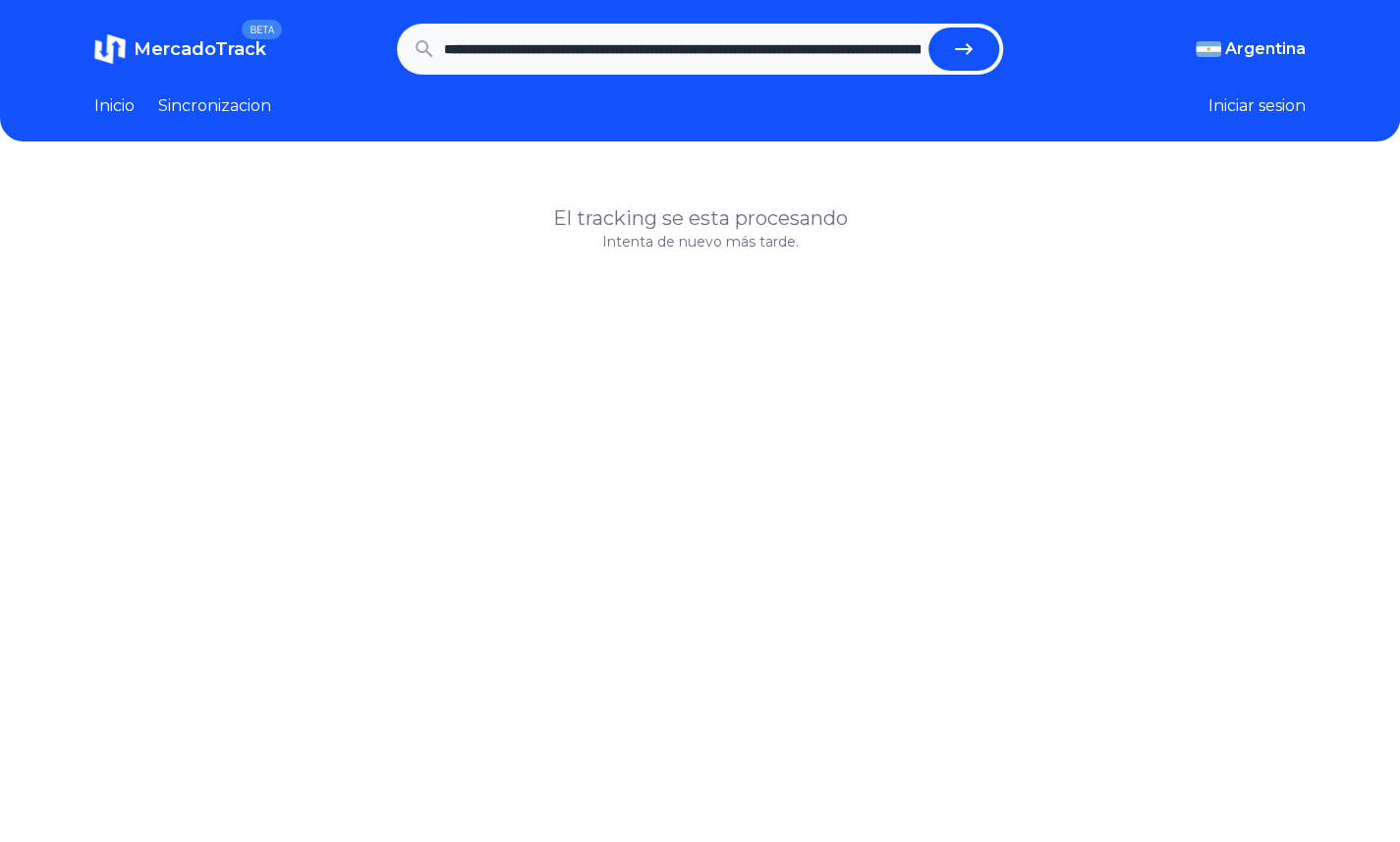 scroll, scrollTop: 0, scrollLeft: 1719, axis: horizontal 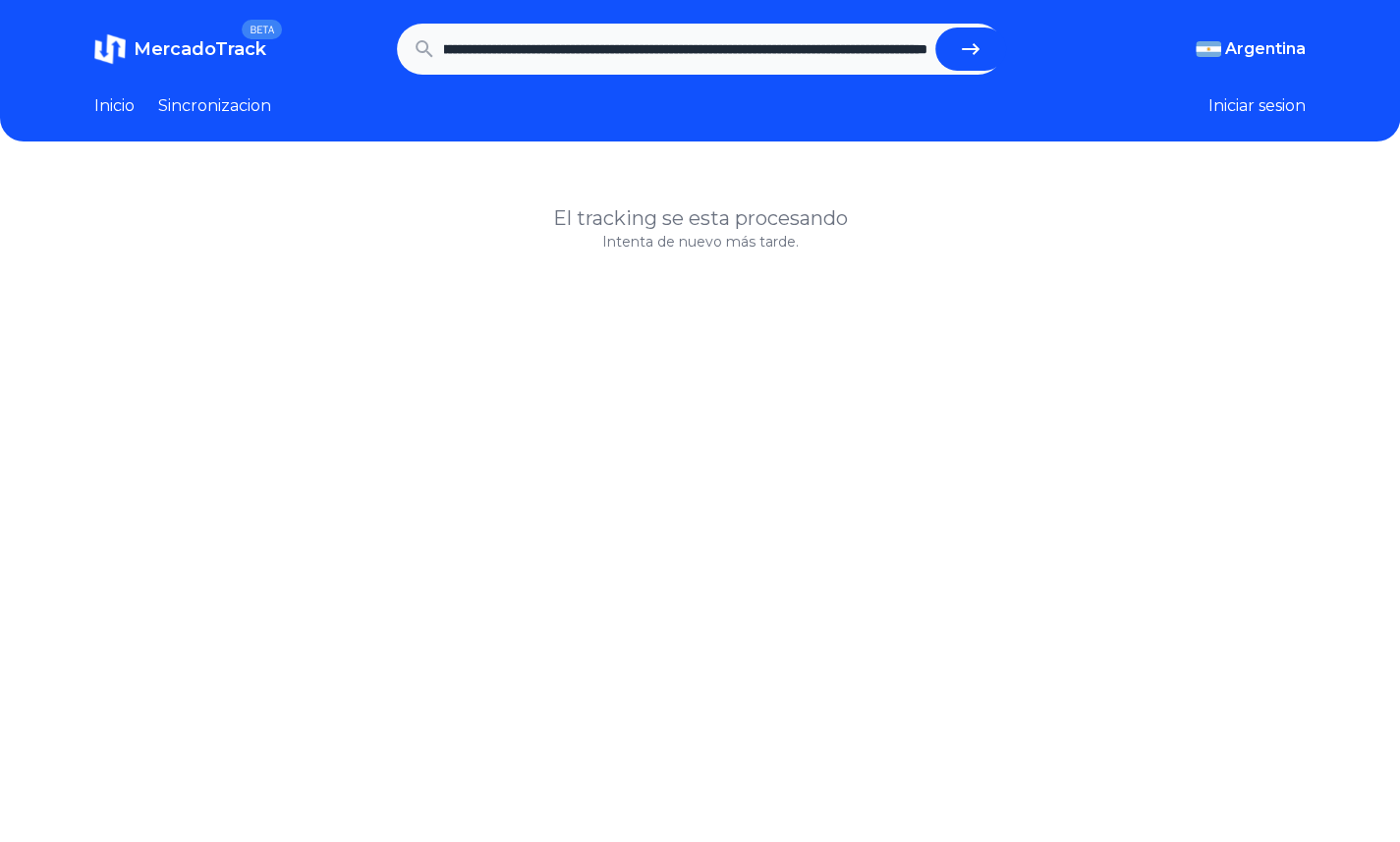 click on "**********" at bounding box center (700, 49) 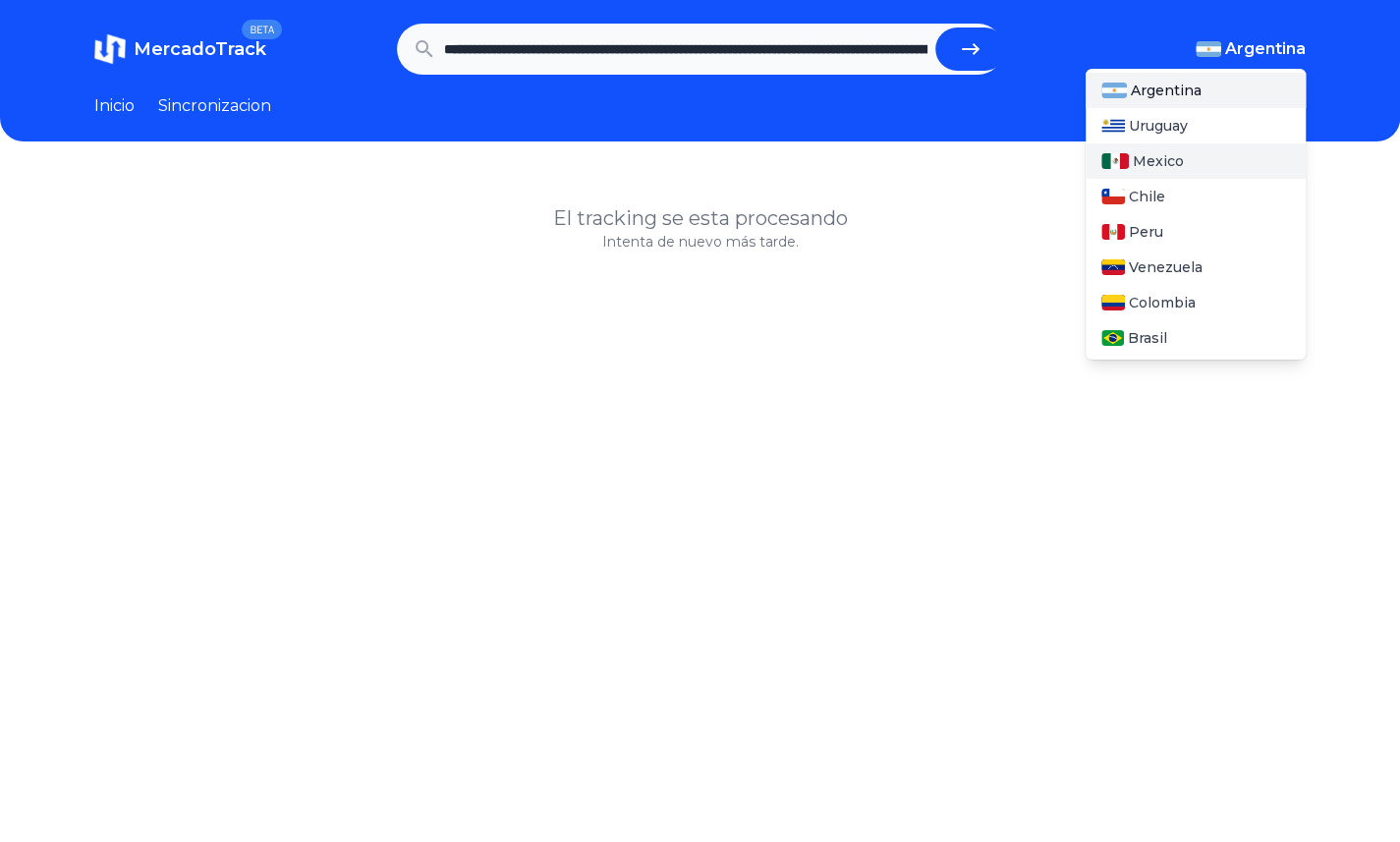 click on "Mexico" at bounding box center (1158, 161) 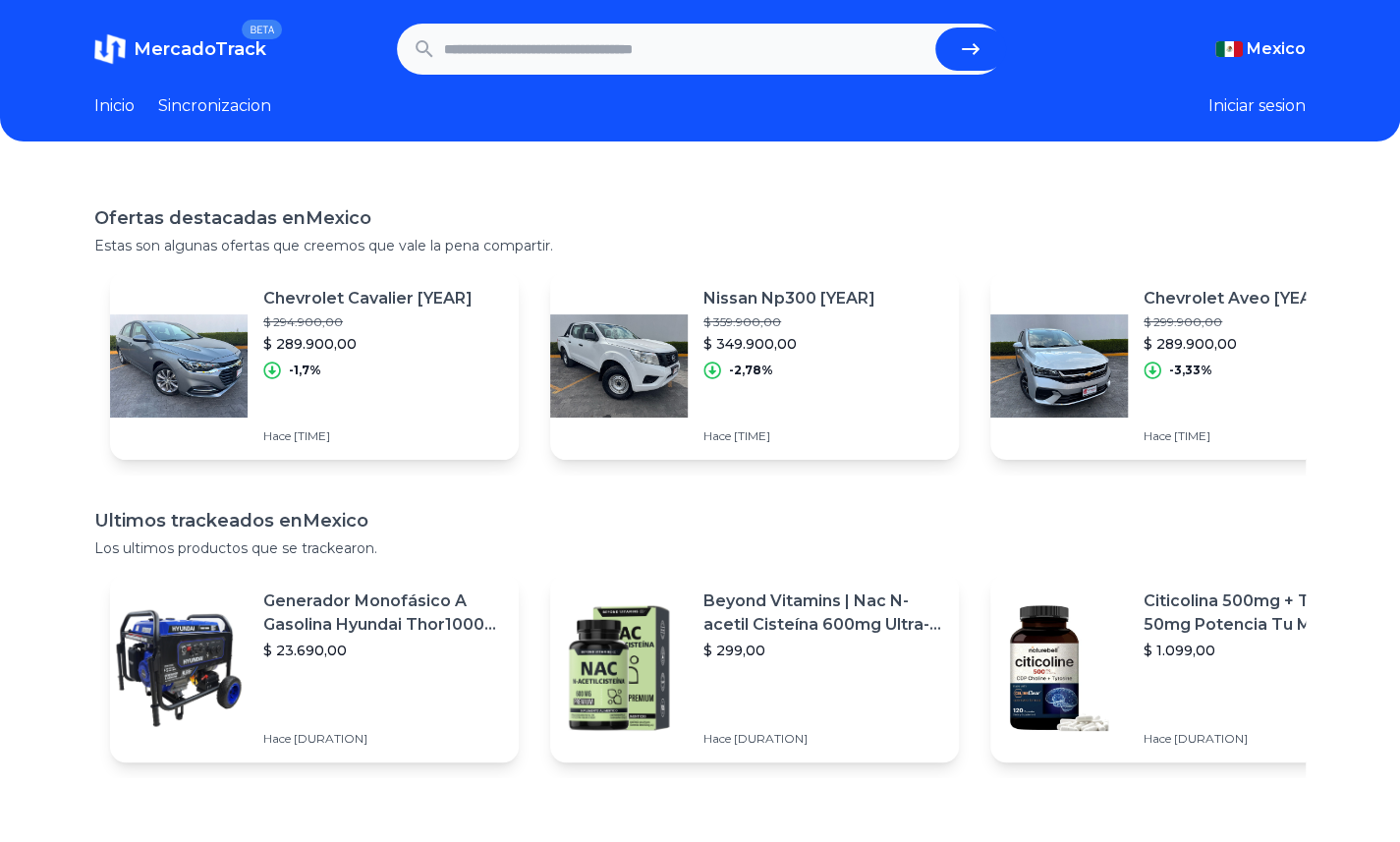 click at bounding box center (686, 49) 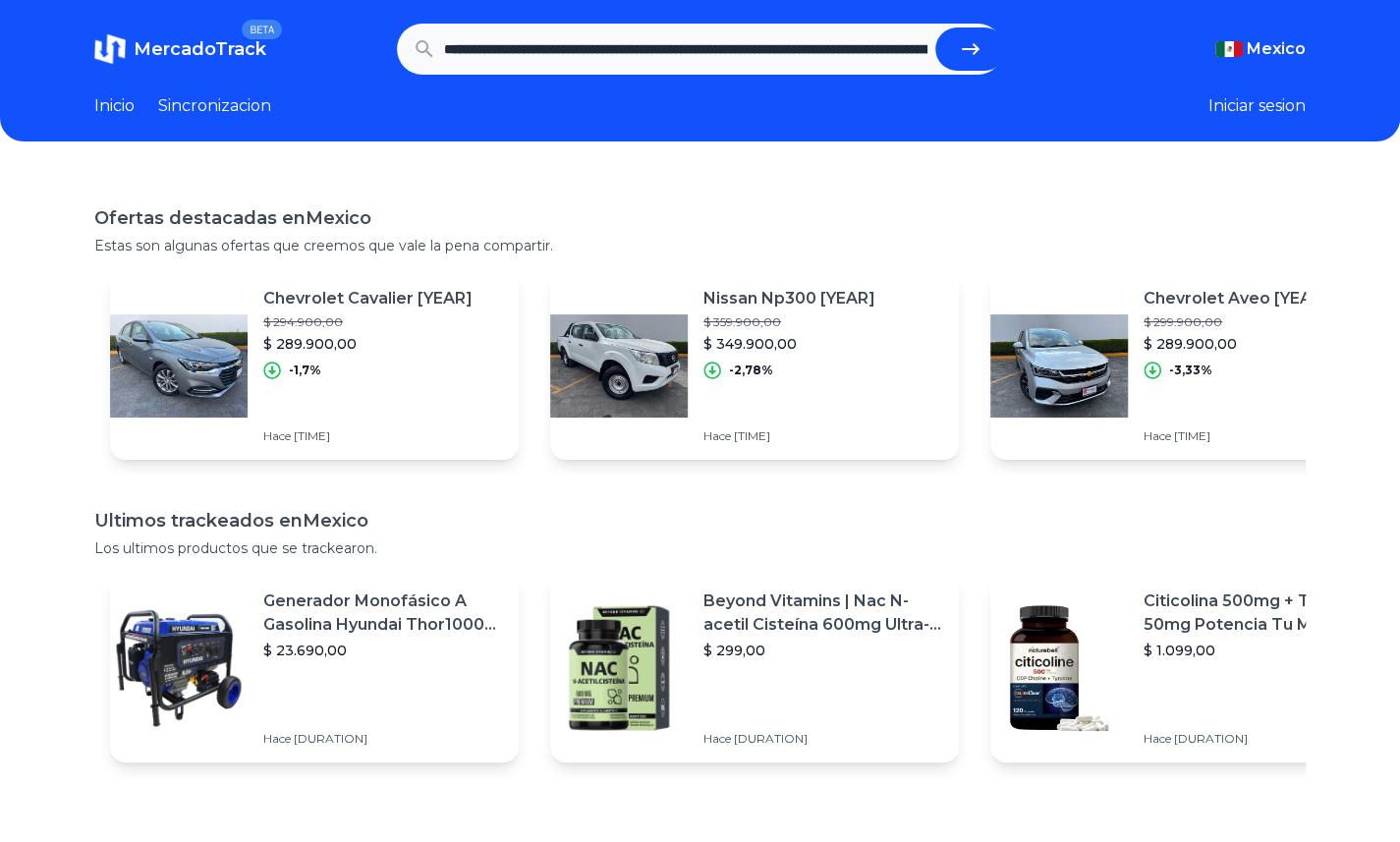 scroll, scrollTop: 0, scrollLeft: 1719, axis: horizontal 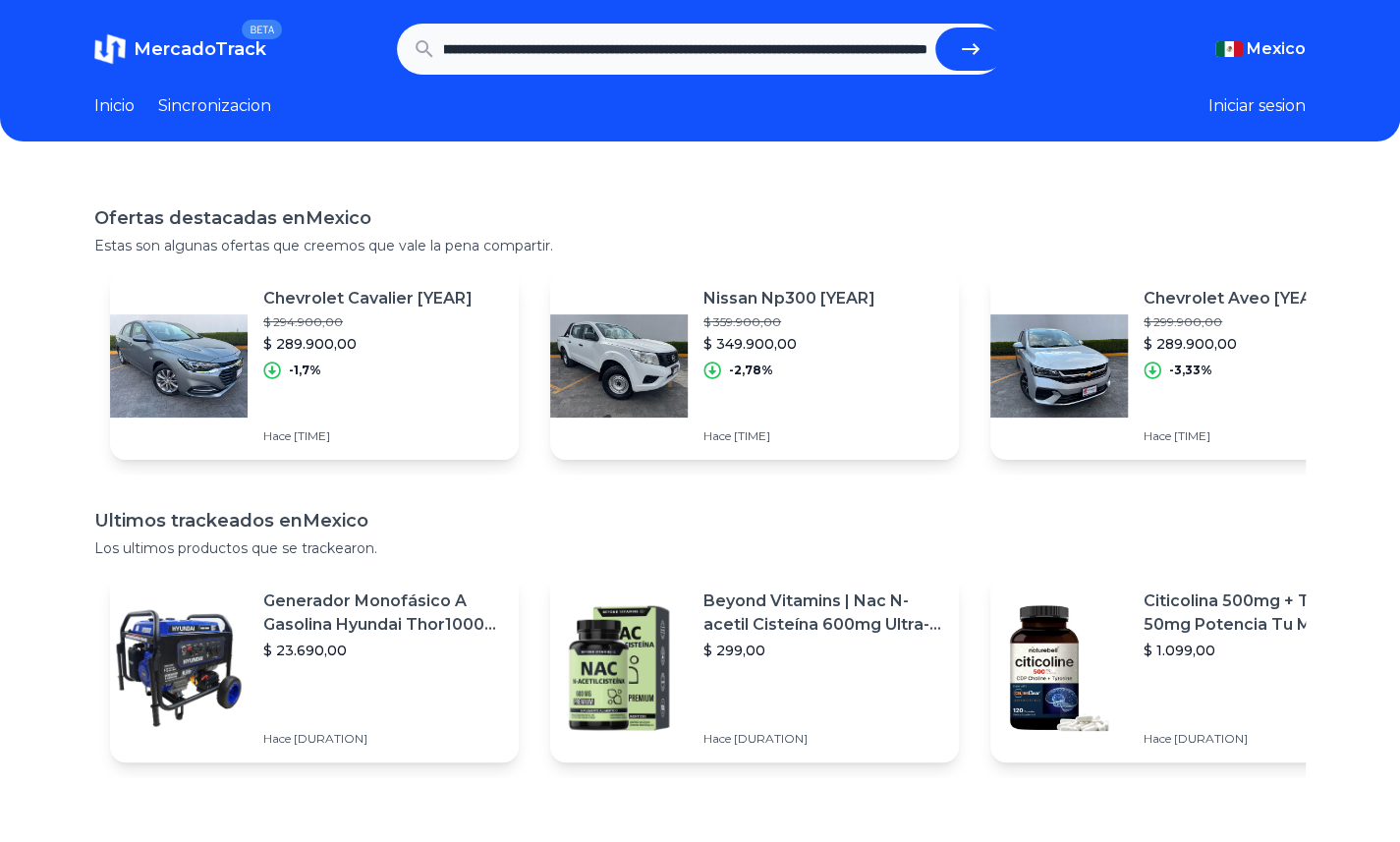 type on "**********" 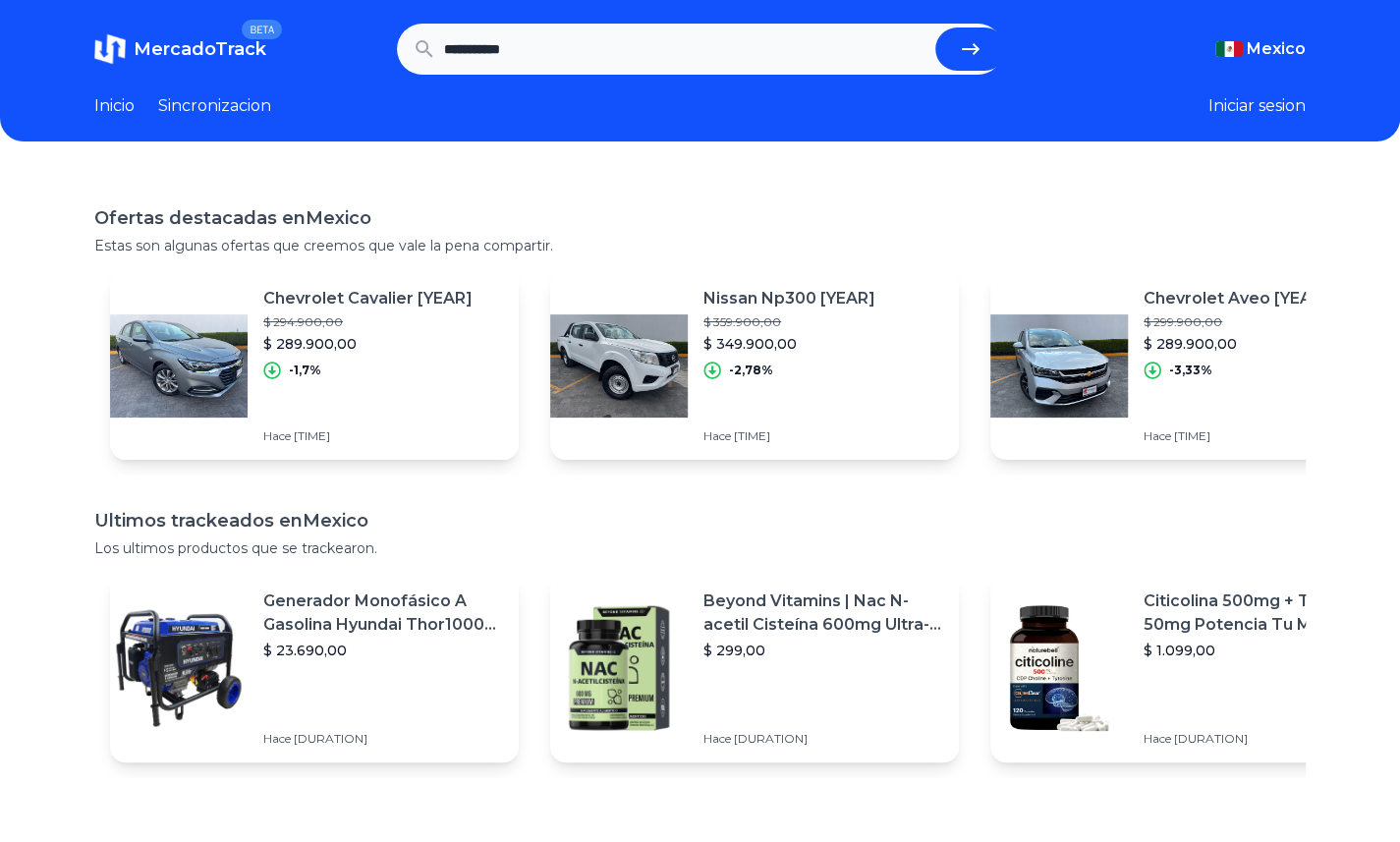 scroll, scrollTop: 0, scrollLeft: 0, axis: both 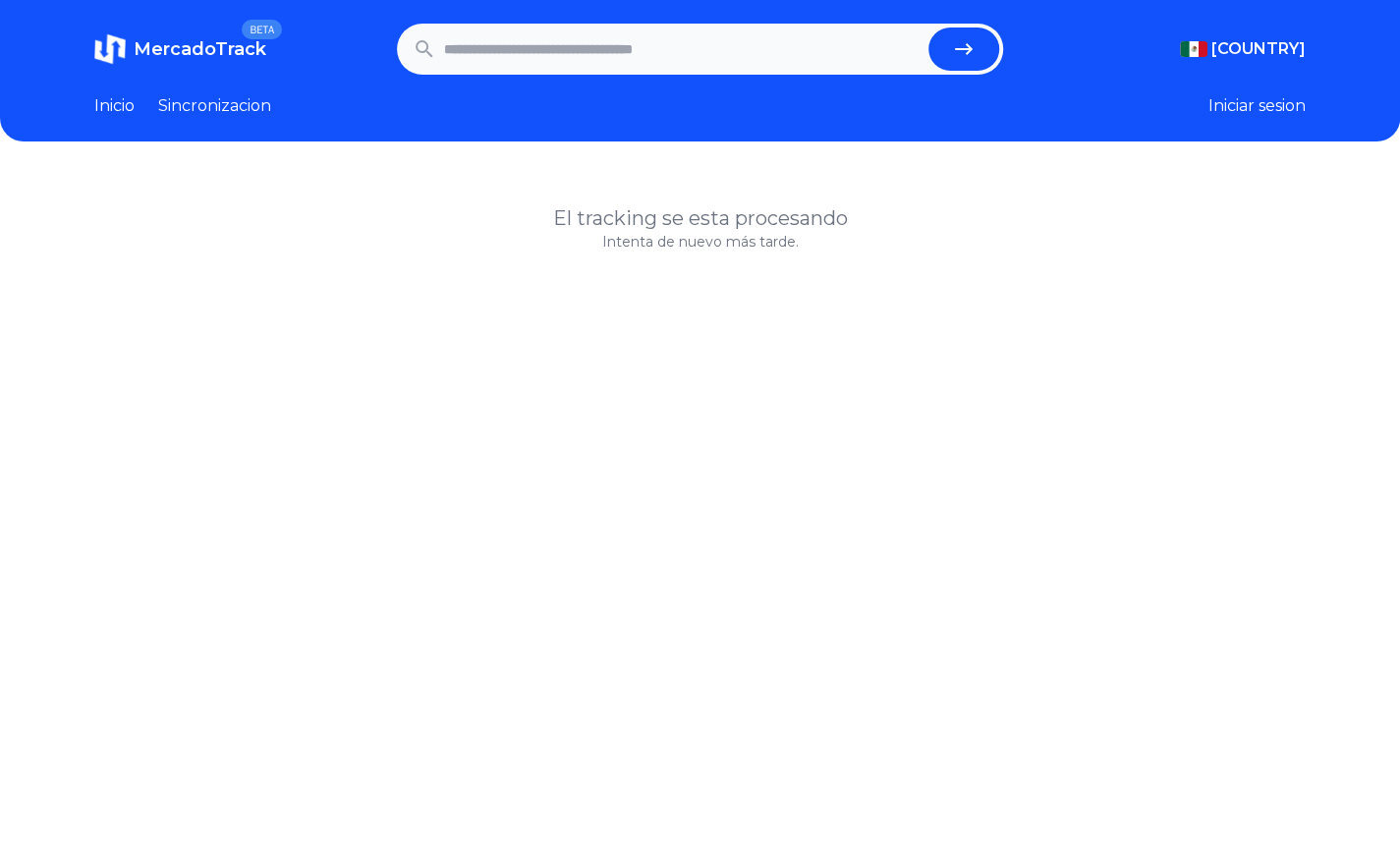 click at bounding box center (682, 49) 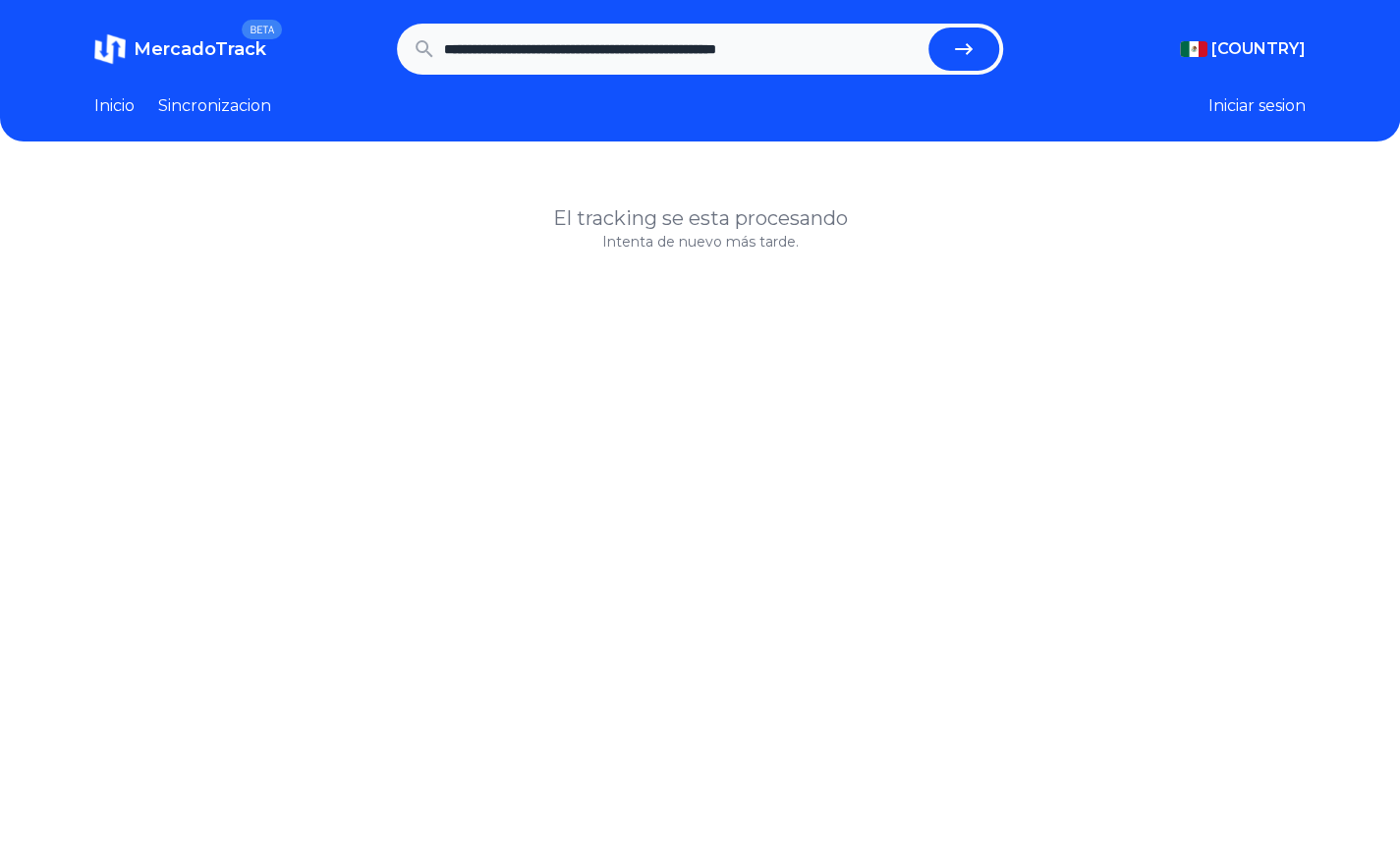 type on "**********" 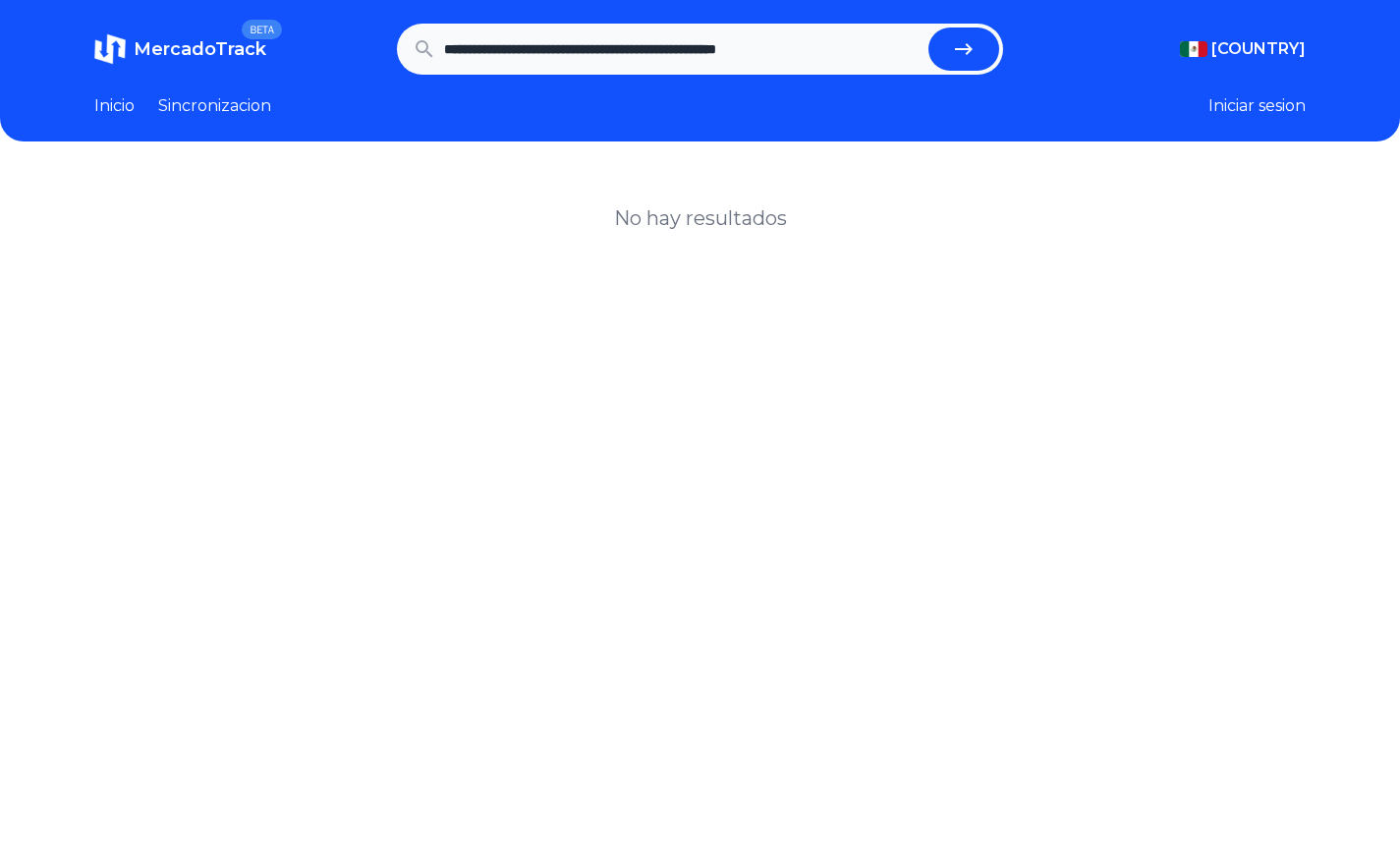 scroll, scrollTop: 0, scrollLeft: 0, axis: both 